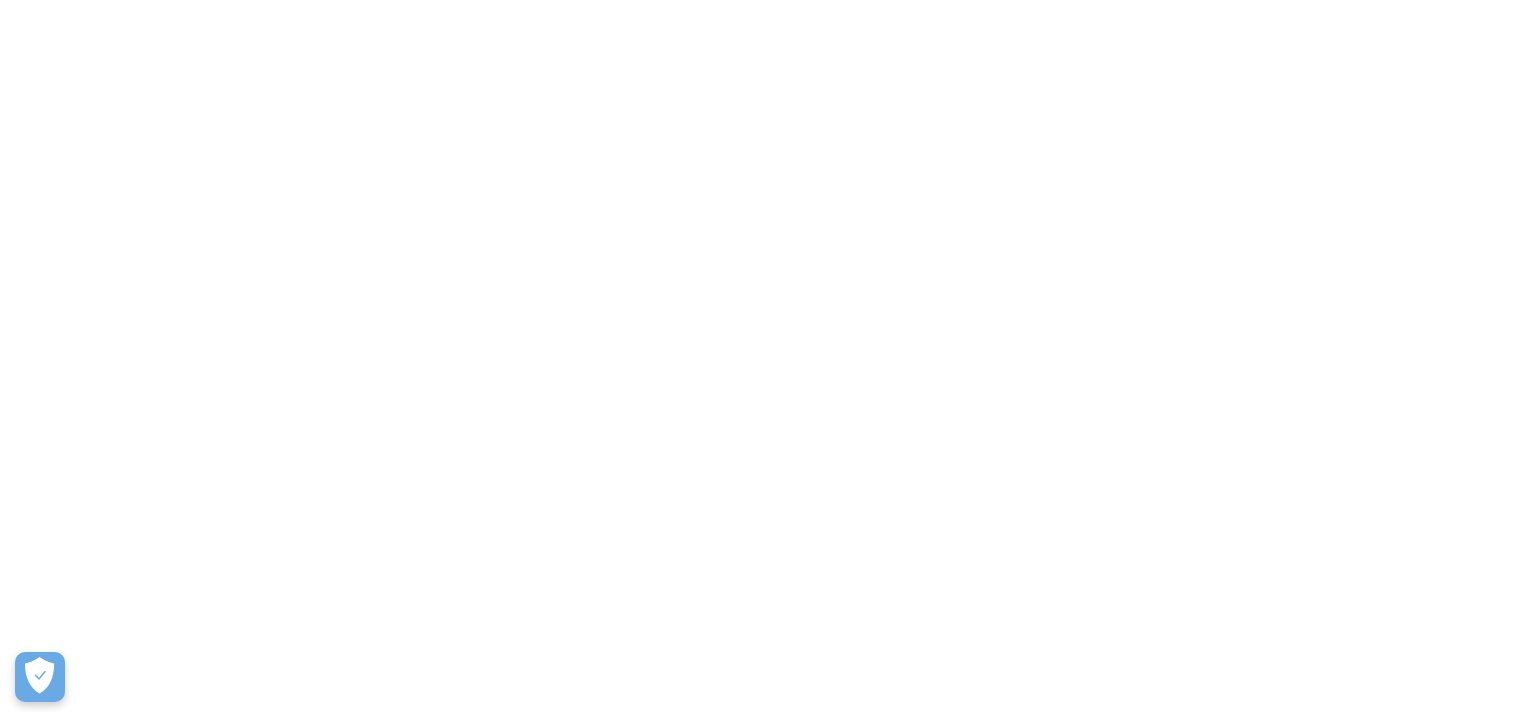 scroll, scrollTop: 0, scrollLeft: 0, axis: both 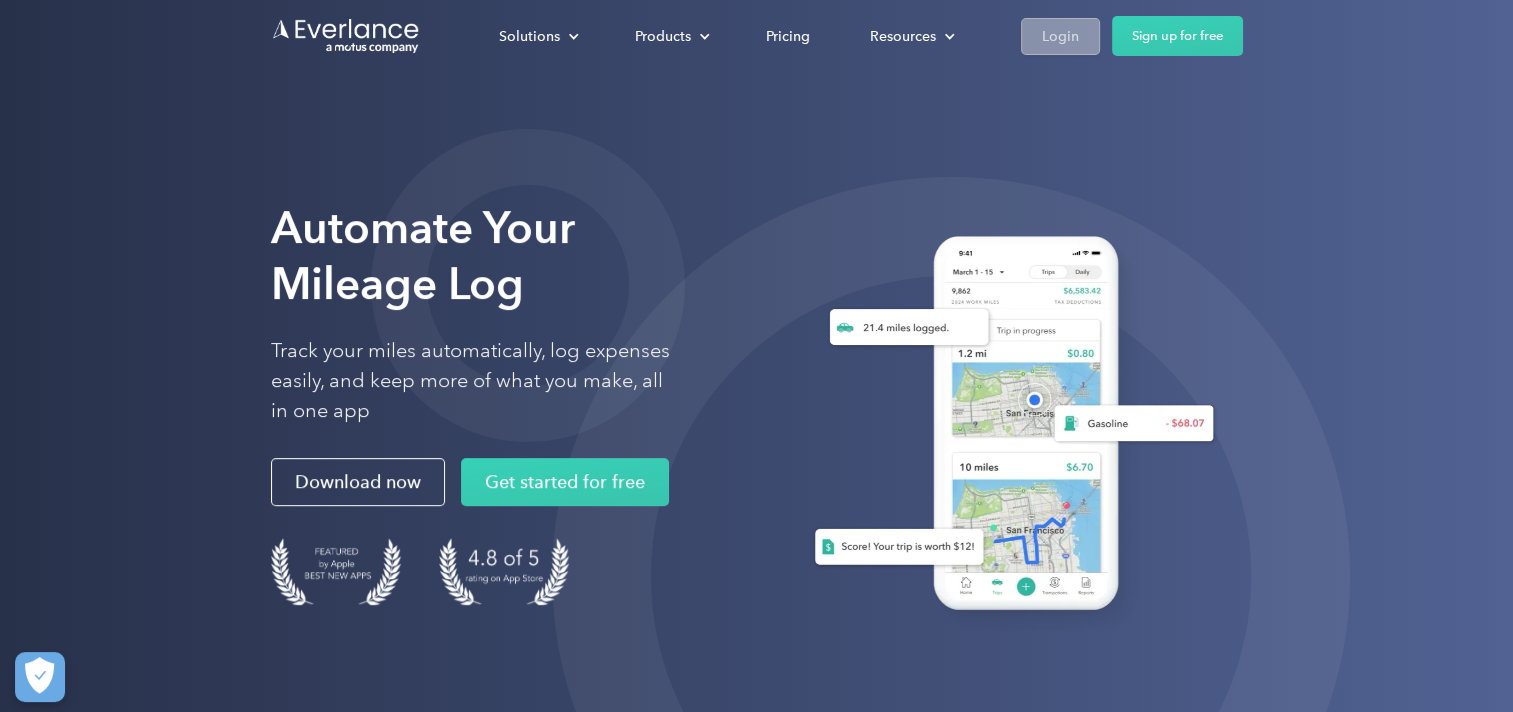 click on "Login" at bounding box center [1060, 36] 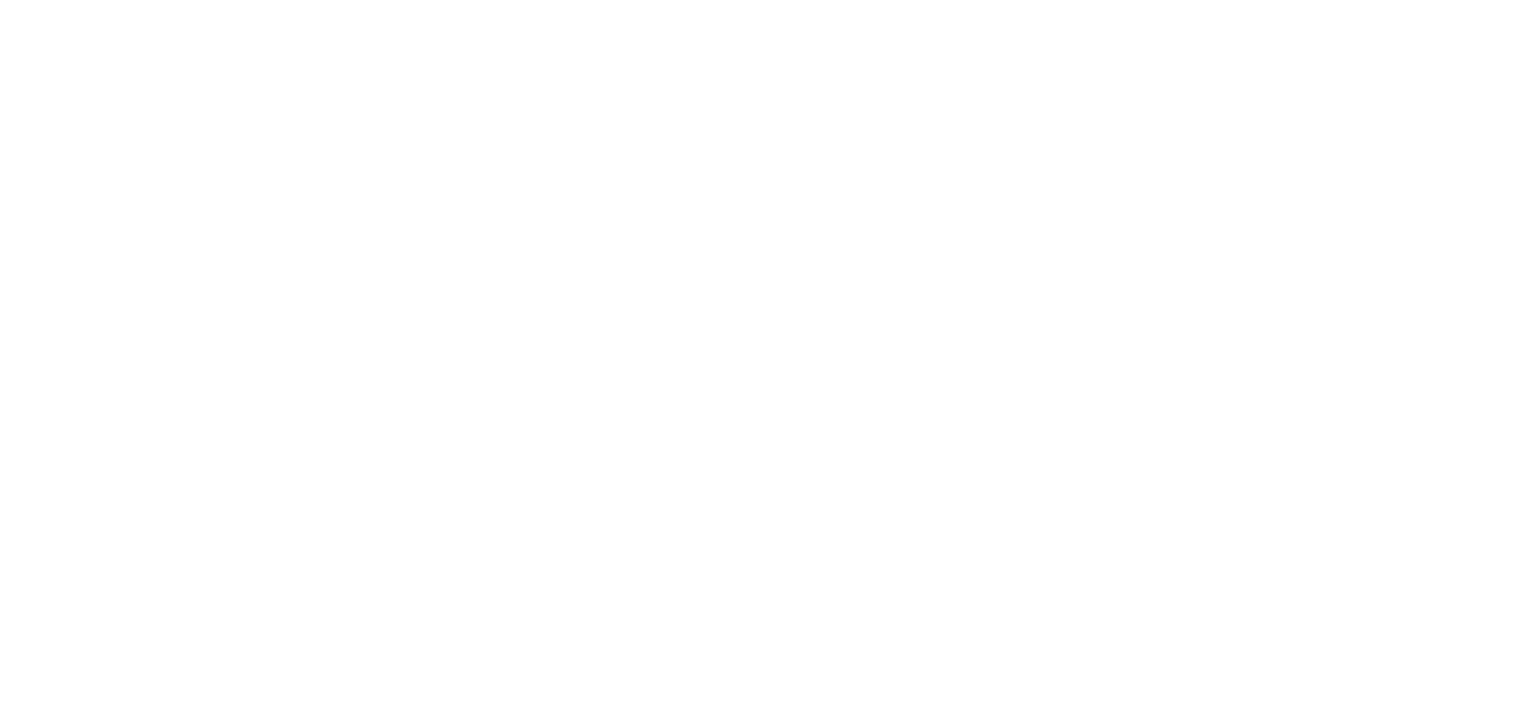 scroll, scrollTop: 0, scrollLeft: 0, axis: both 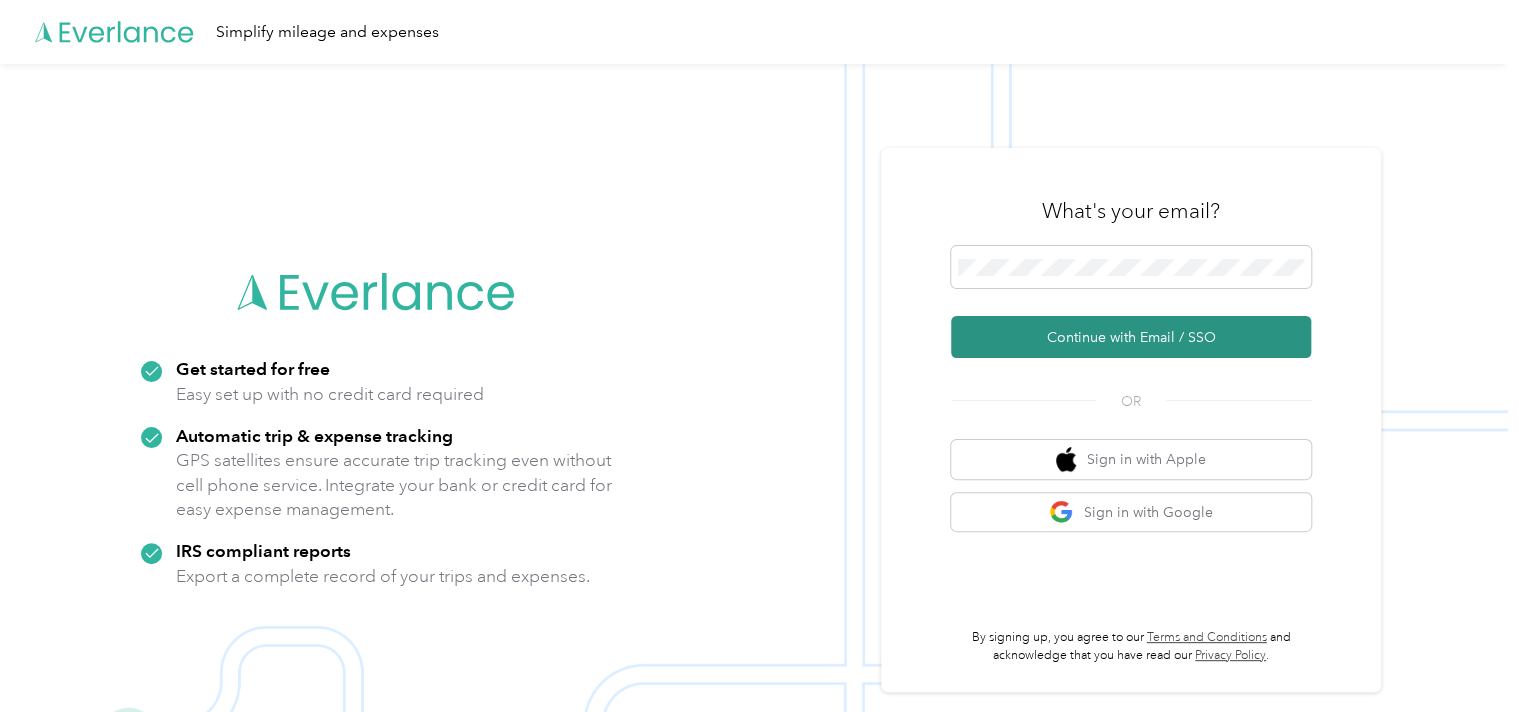 click on "Continue with Email / SSO" at bounding box center [1131, 337] 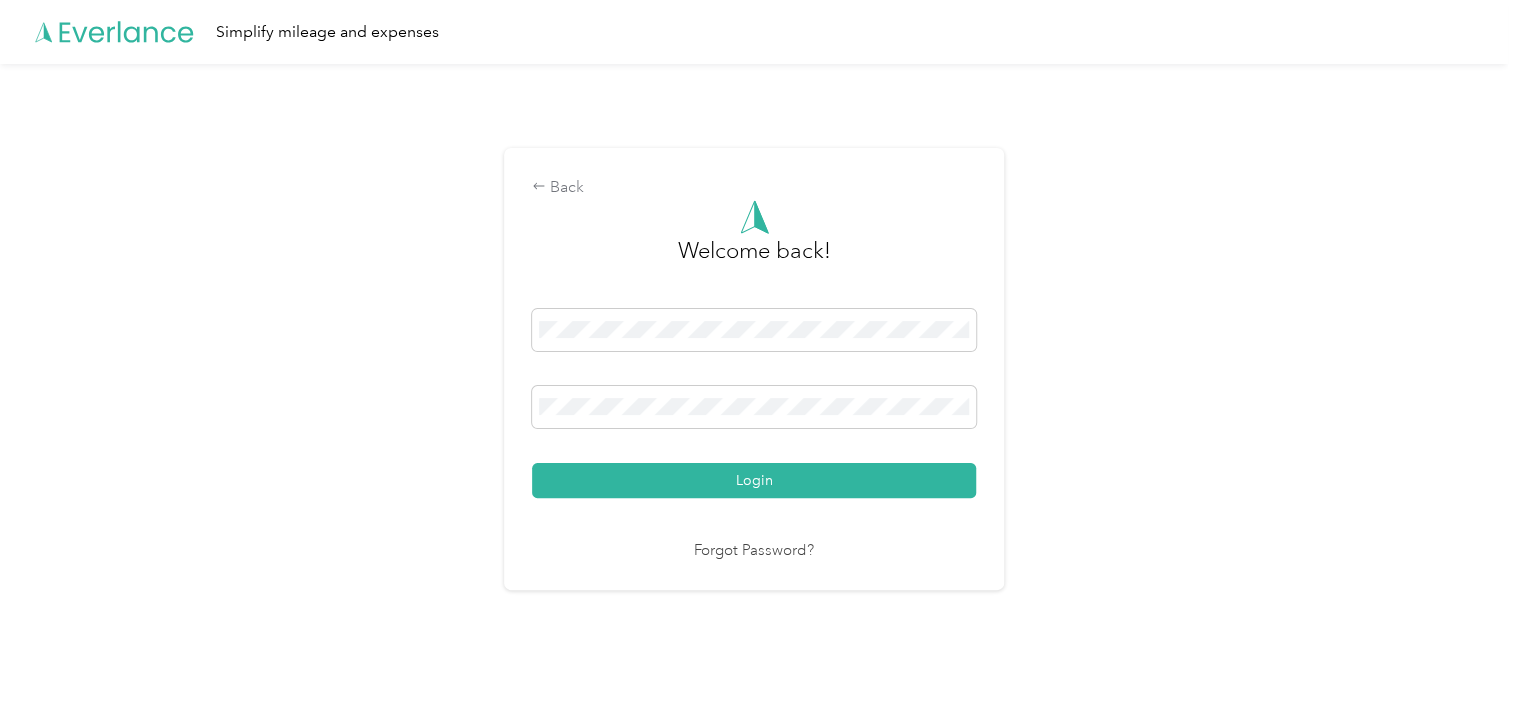 click on "Login" at bounding box center [754, 480] 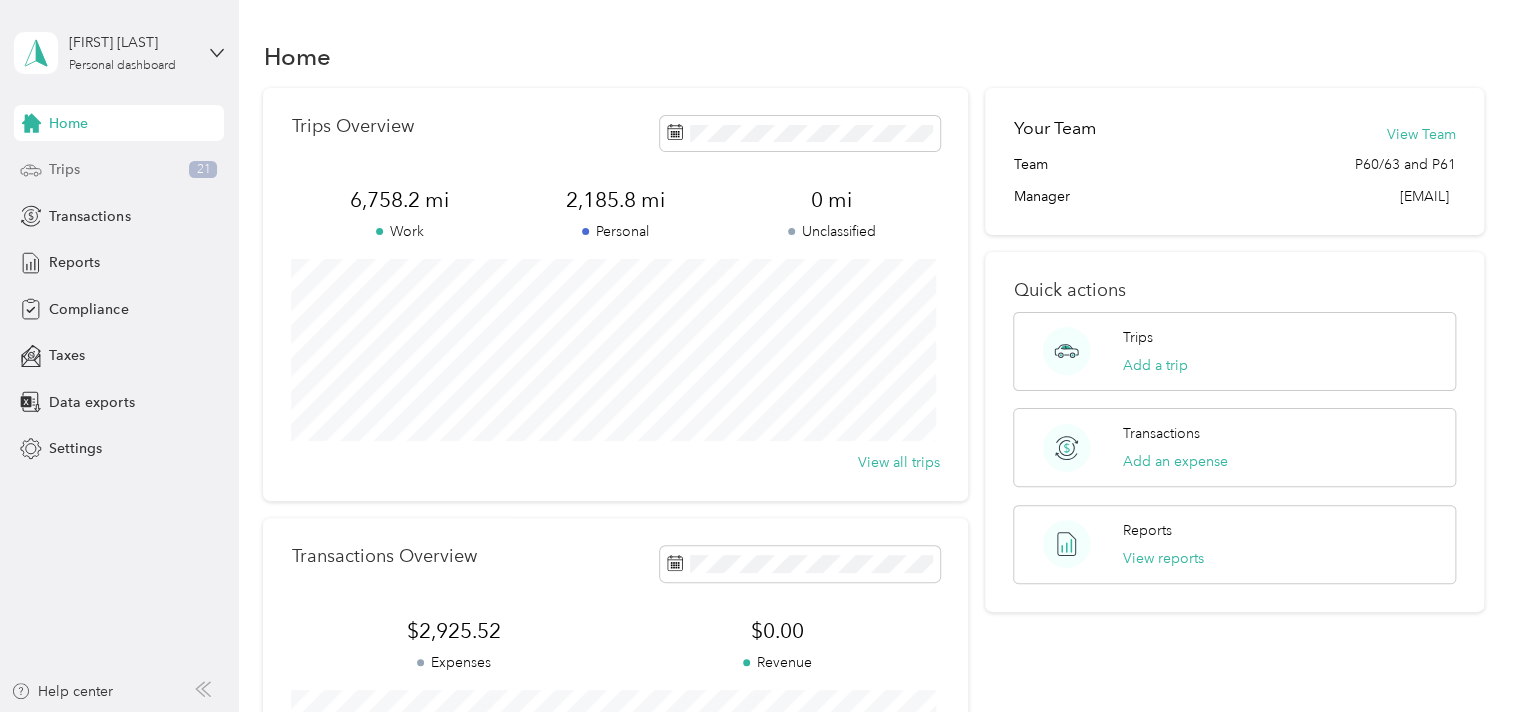 click on "Trips 21" at bounding box center [119, 170] 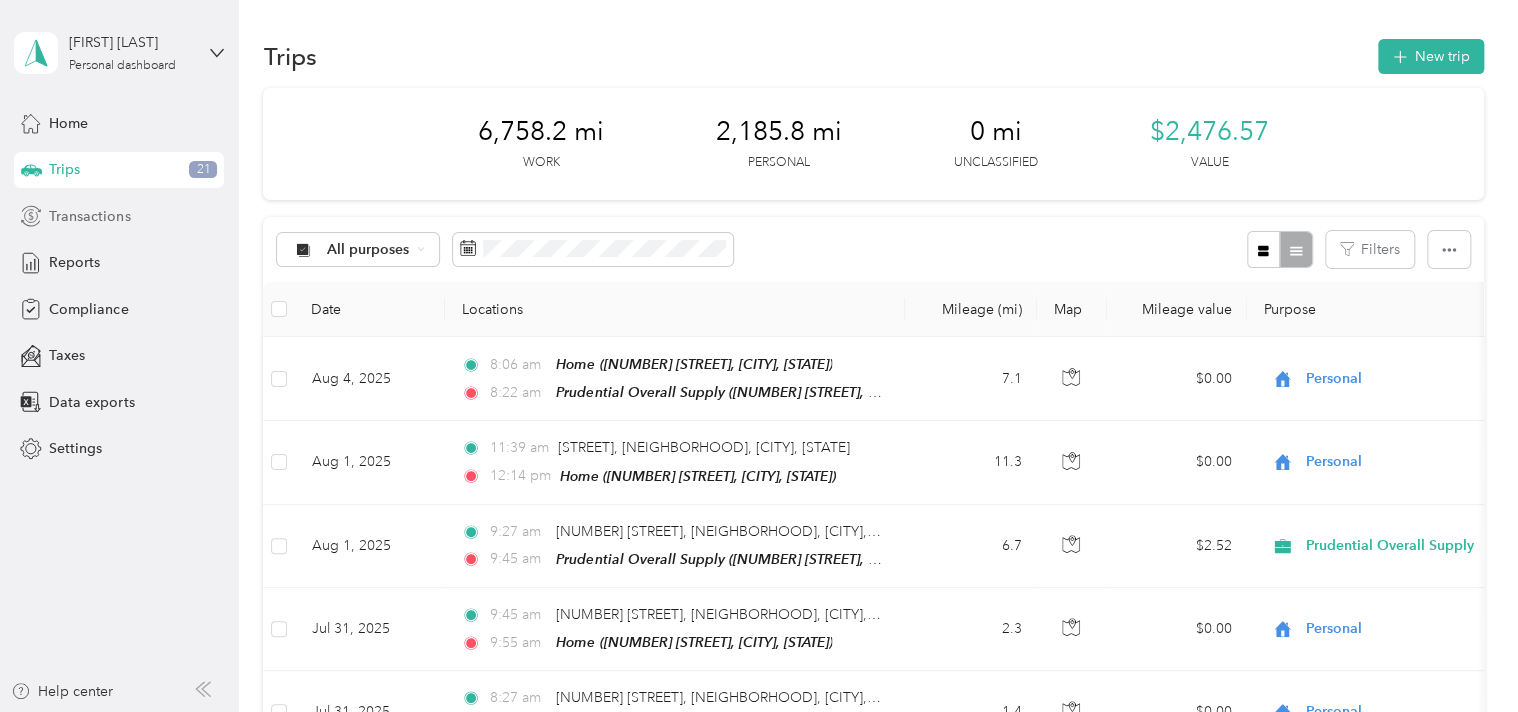 click on "Transactions" at bounding box center (89, 216) 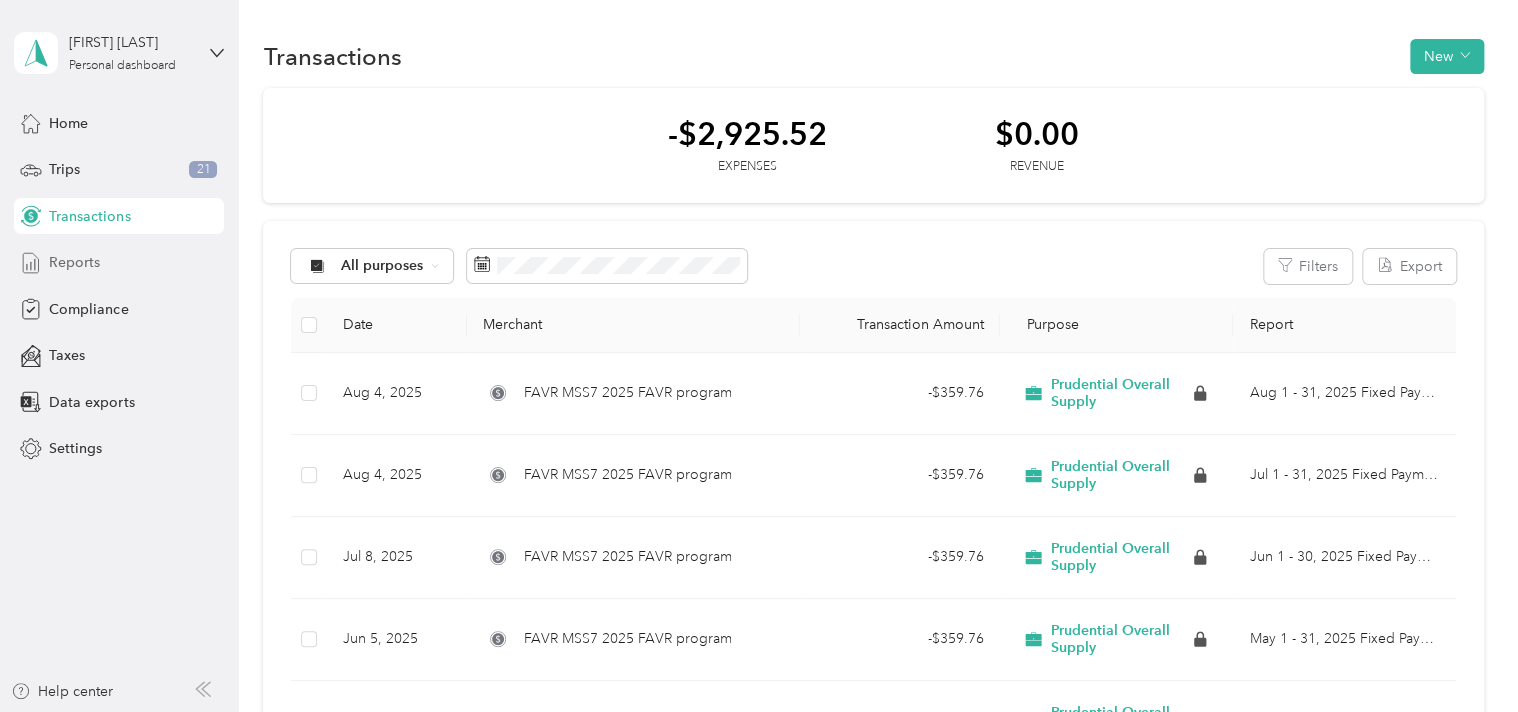 click on "Reports" at bounding box center [74, 262] 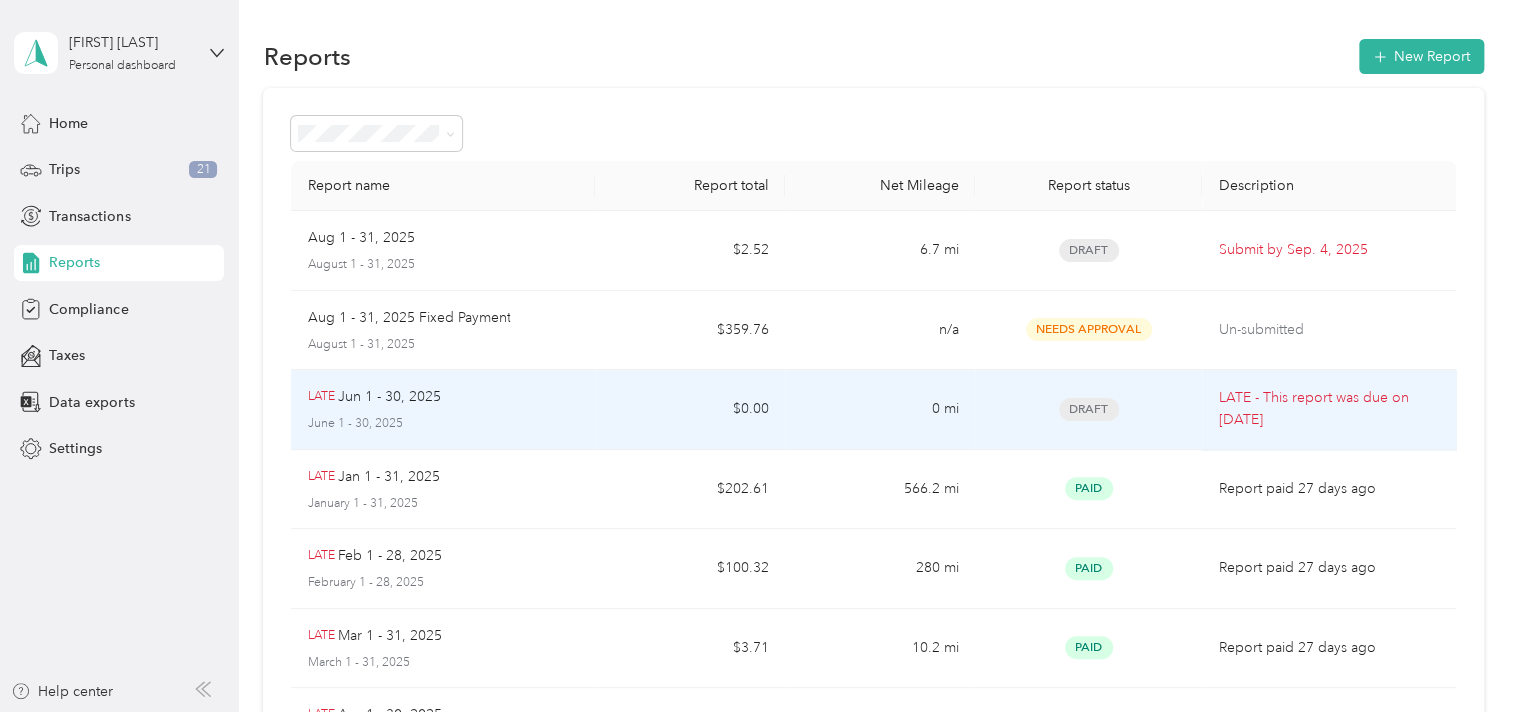 click on "LATE - This report was due on   [DATE]" at bounding box center (1328, 409) 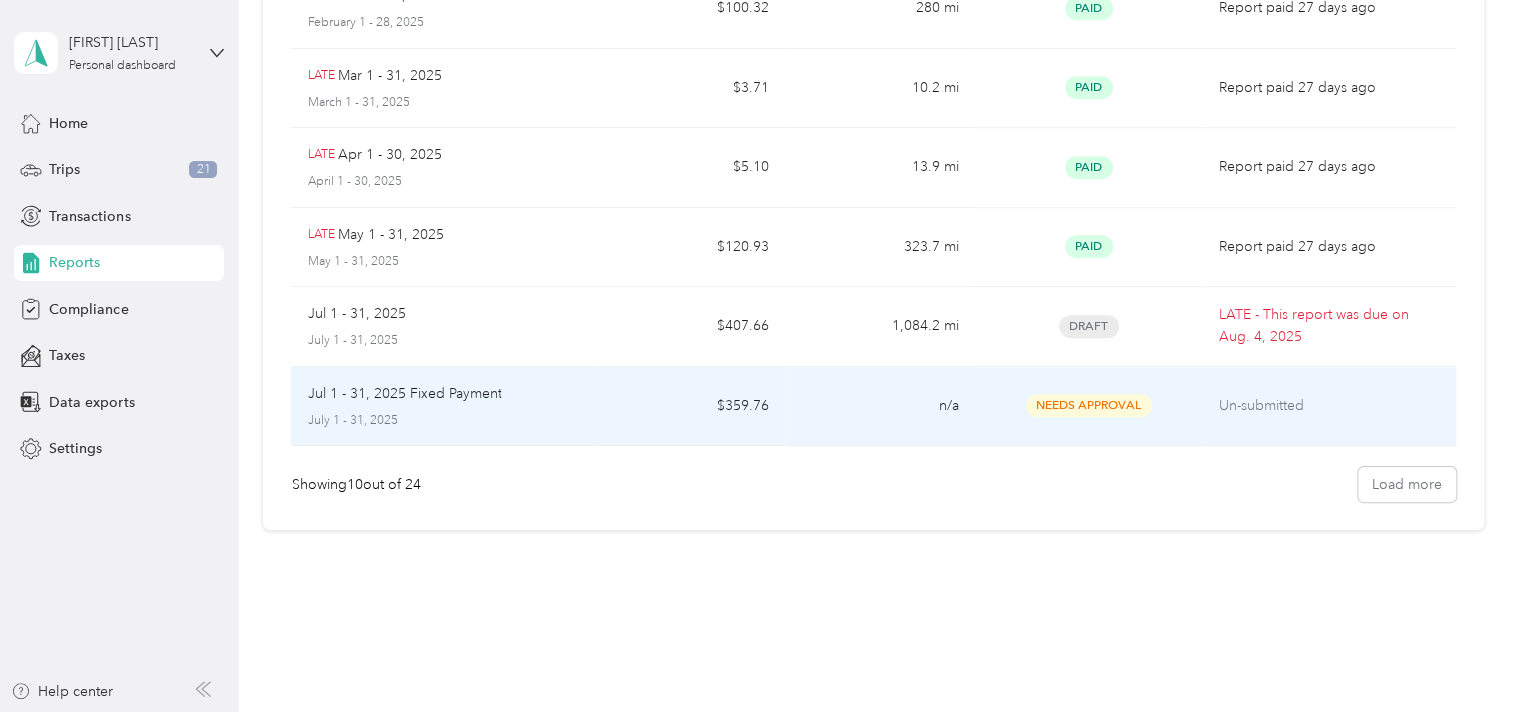 scroll, scrollTop: 582, scrollLeft: 0, axis: vertical 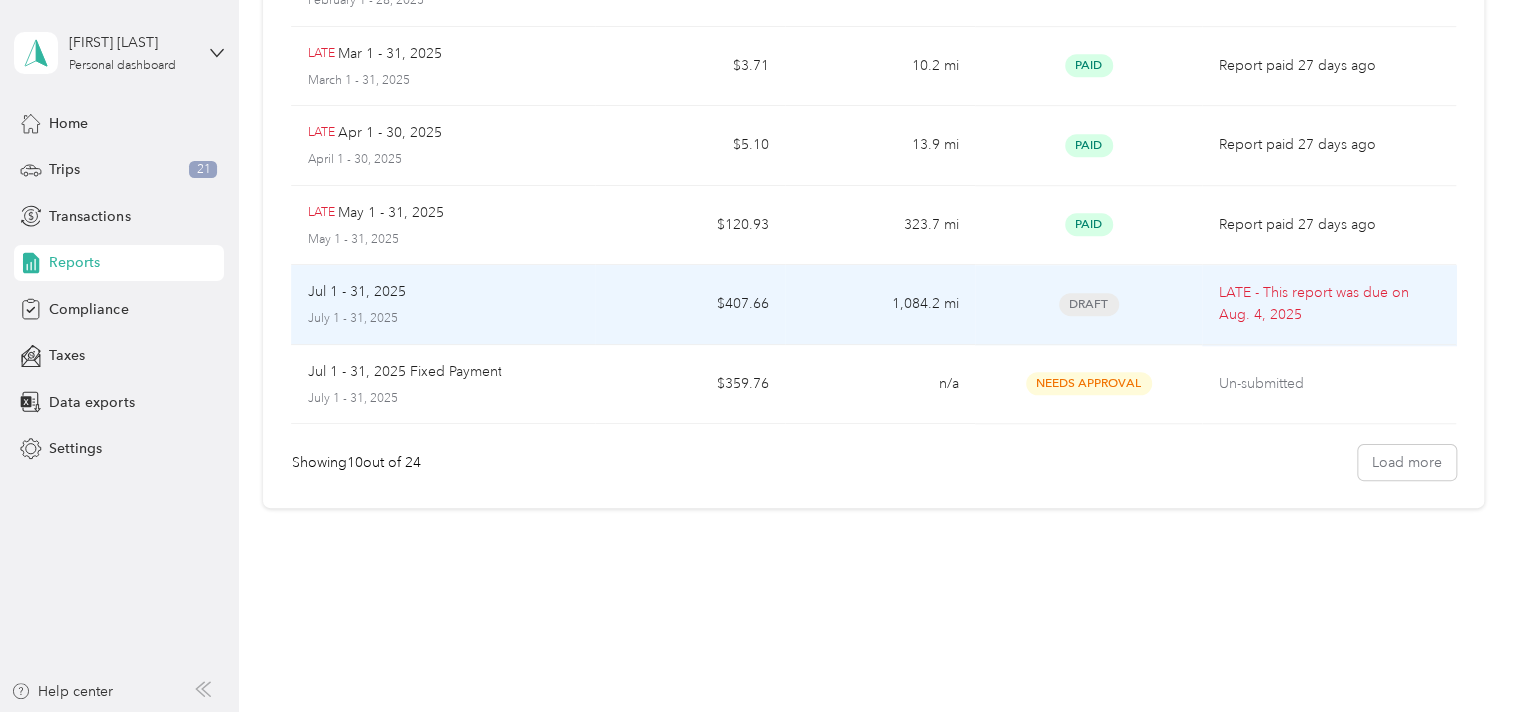 click on "LATE - This report was due on   [DATE]" at bounding box center [1328, 305] 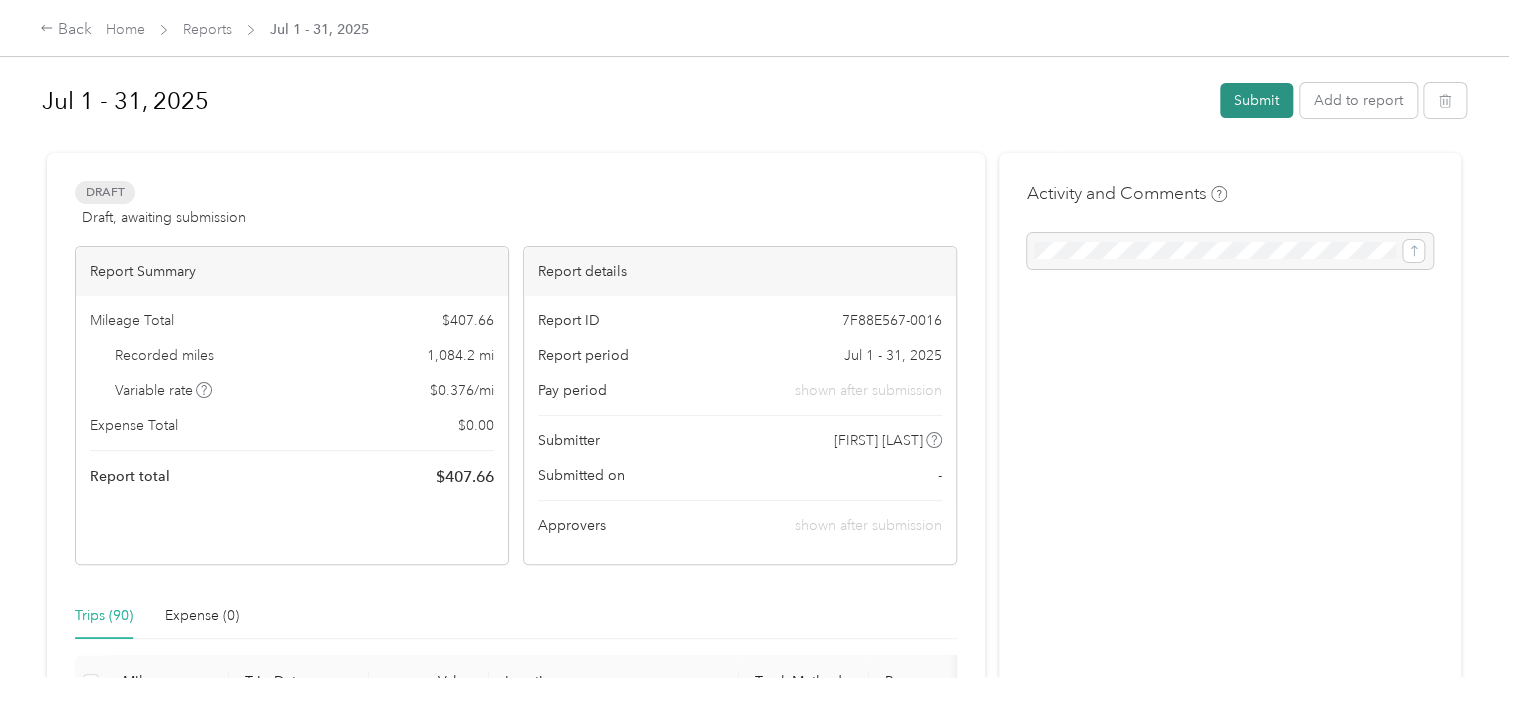 click on "Submit" at bounding box center [1256, 100] 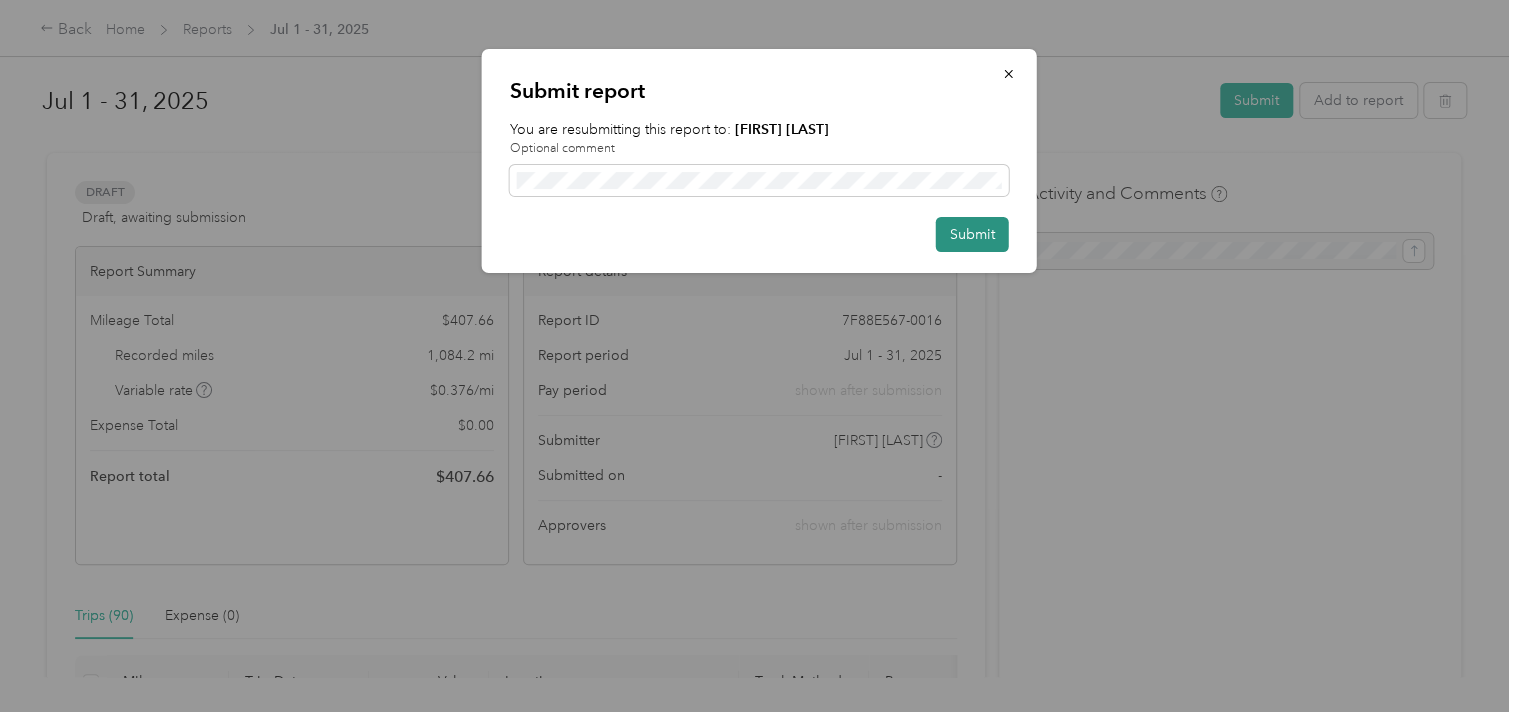 click on "Submit" at bounding box center (972, 234) 